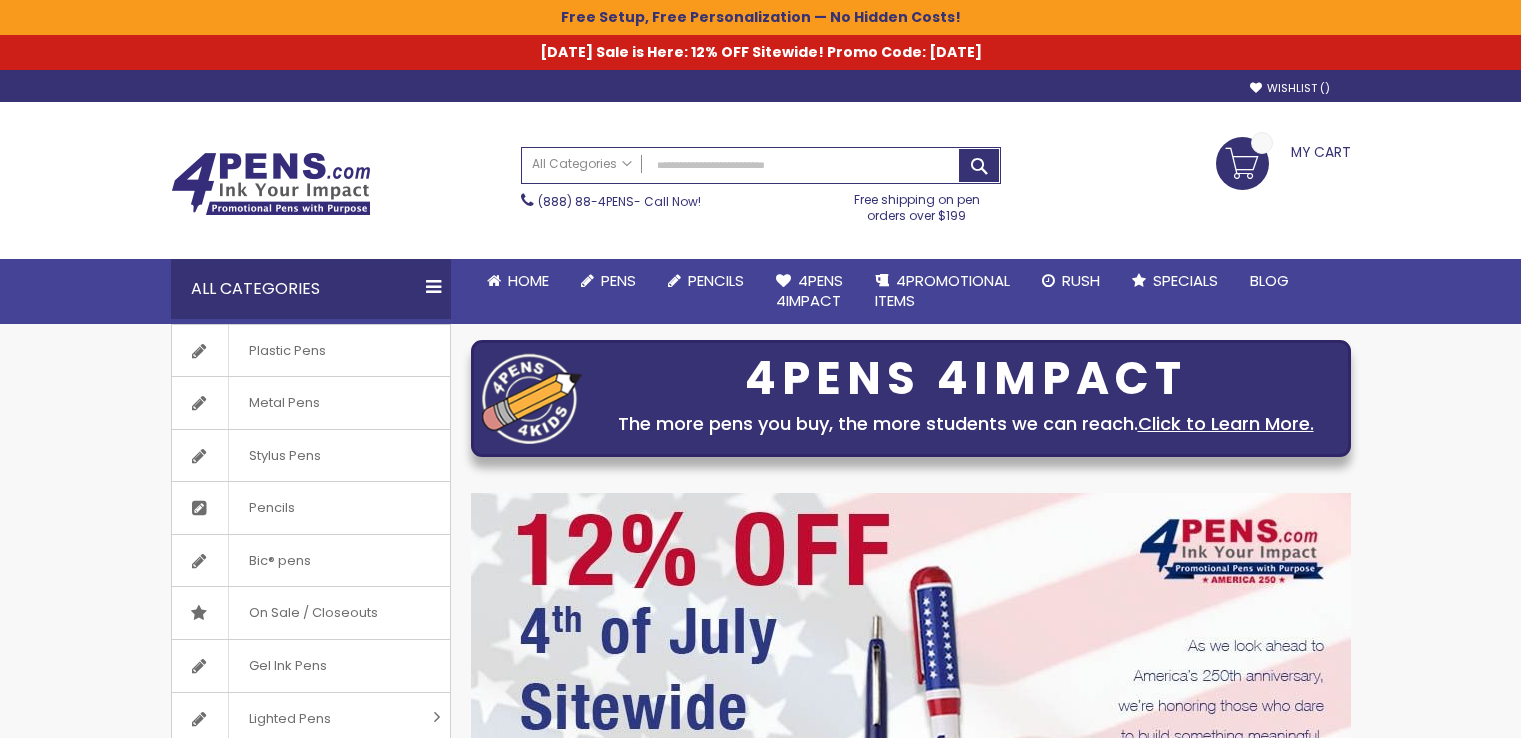 scroll, scrollTop: 0, scrollLeft: 0, axis: both 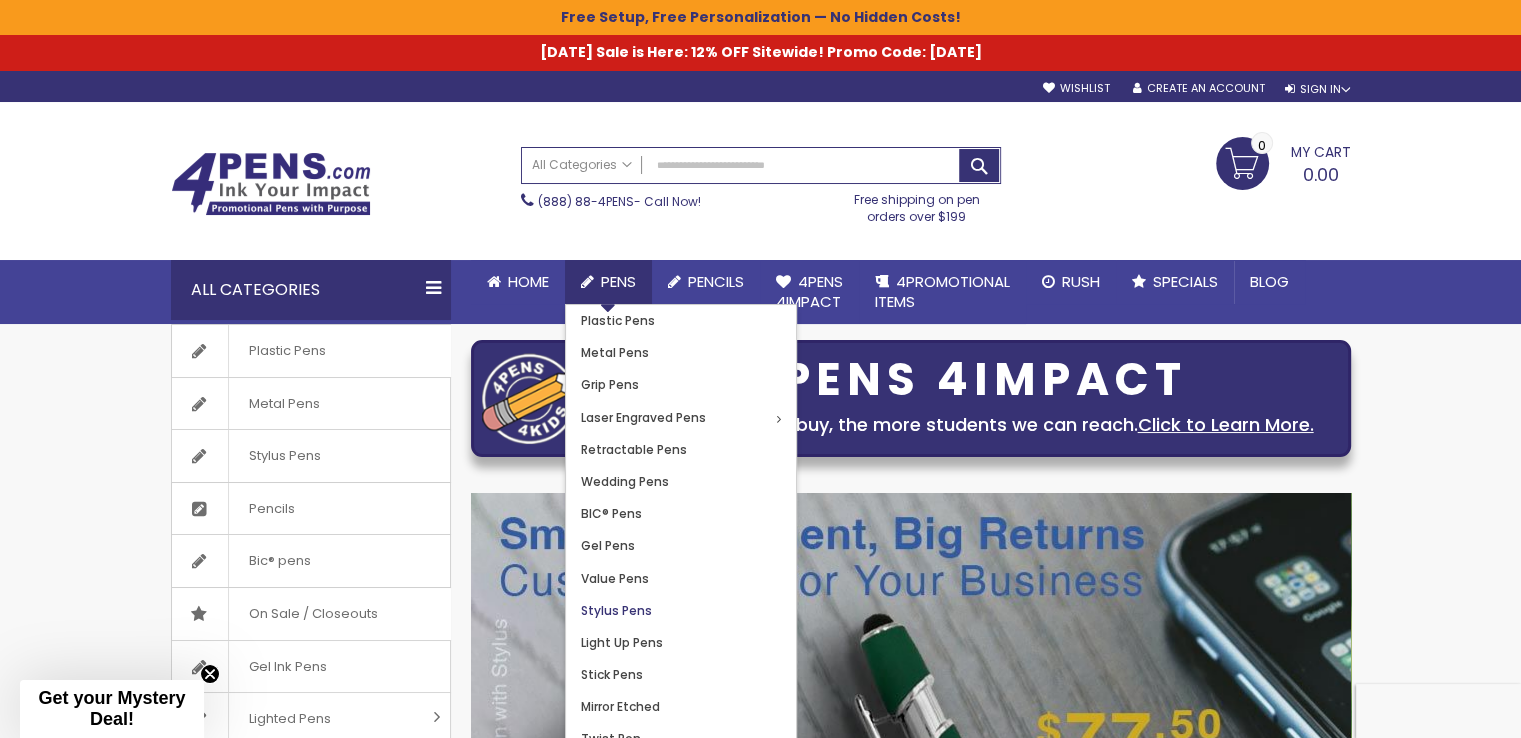 click on "Stylus Pens" at bounding box center [616, 610] 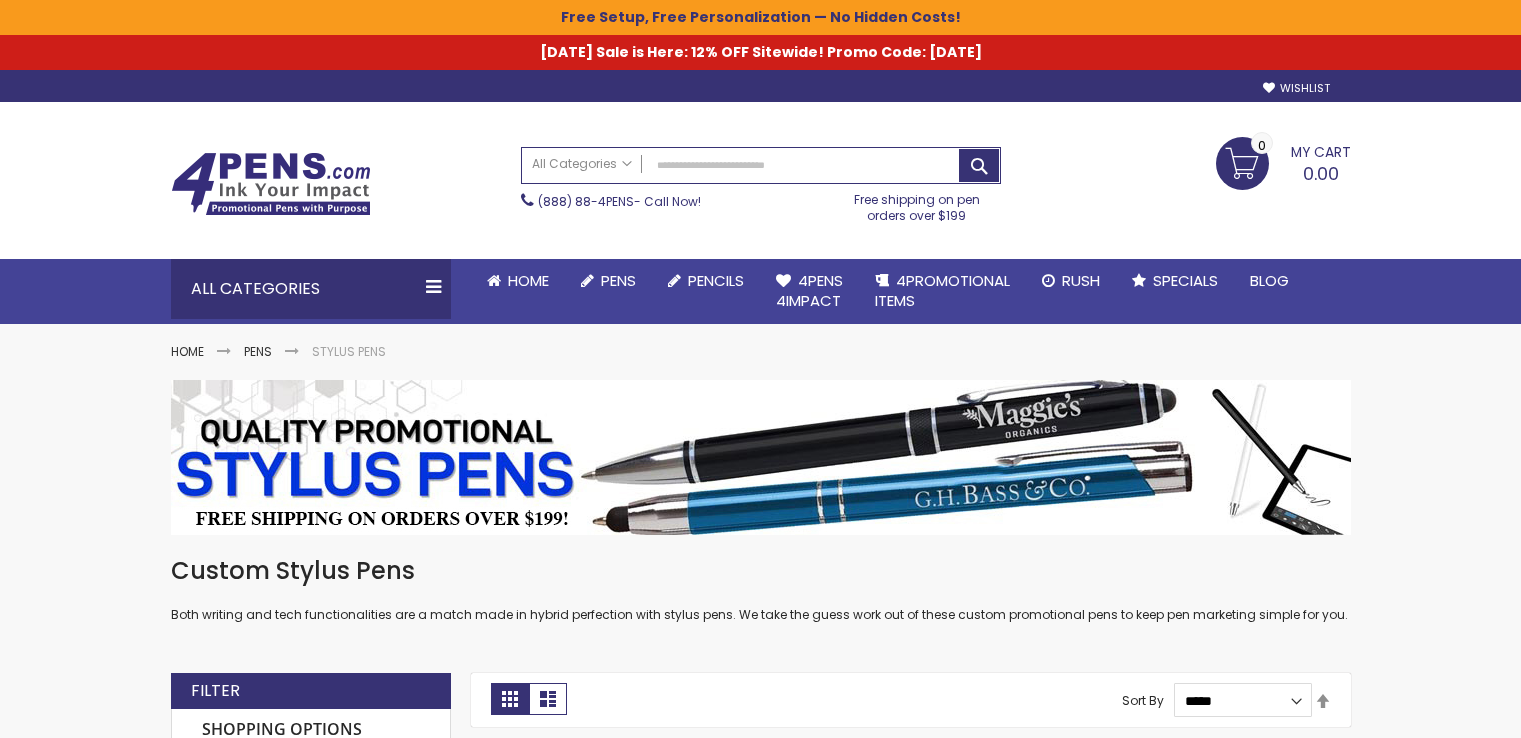 scroll, scrollTop: 0, scrollLeft: 0, axis: both 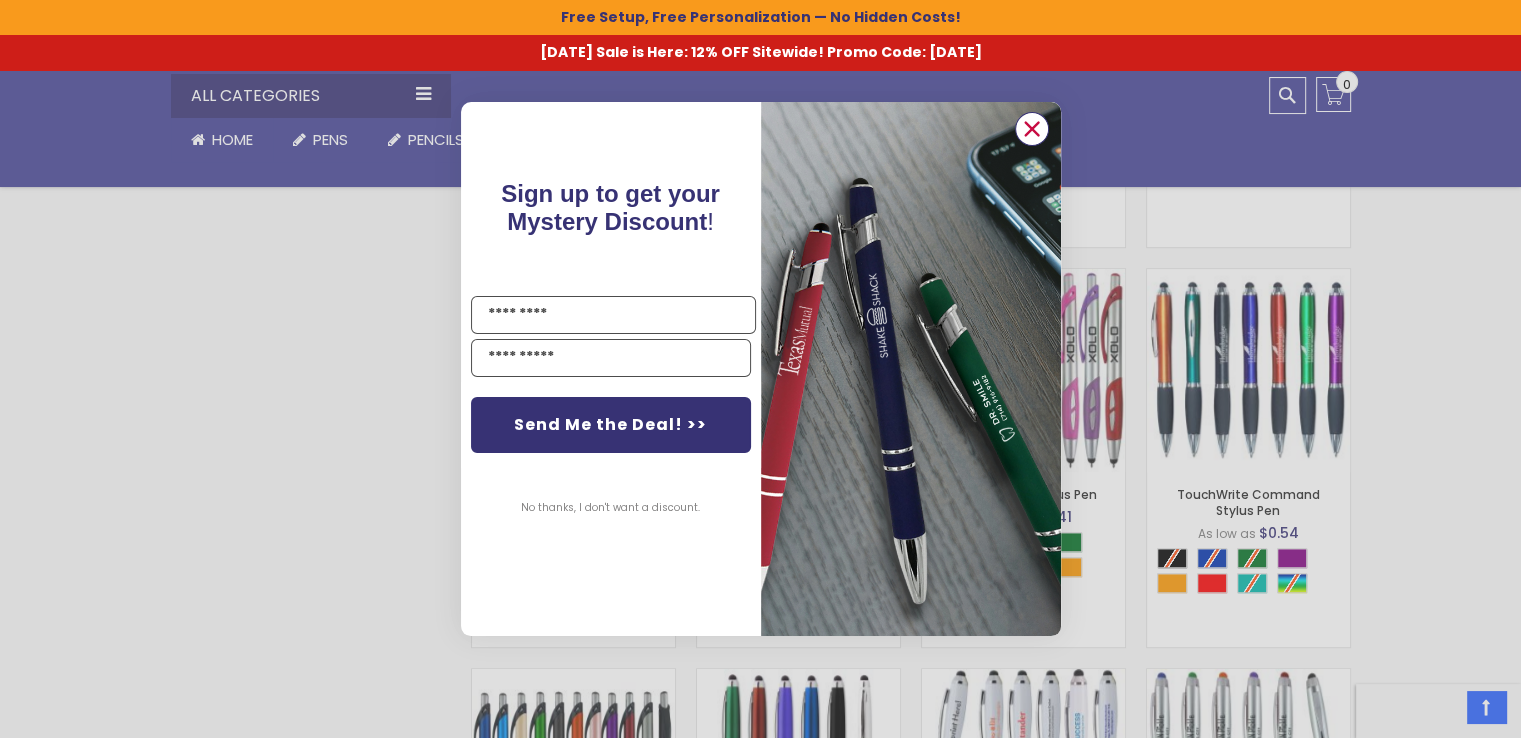 click 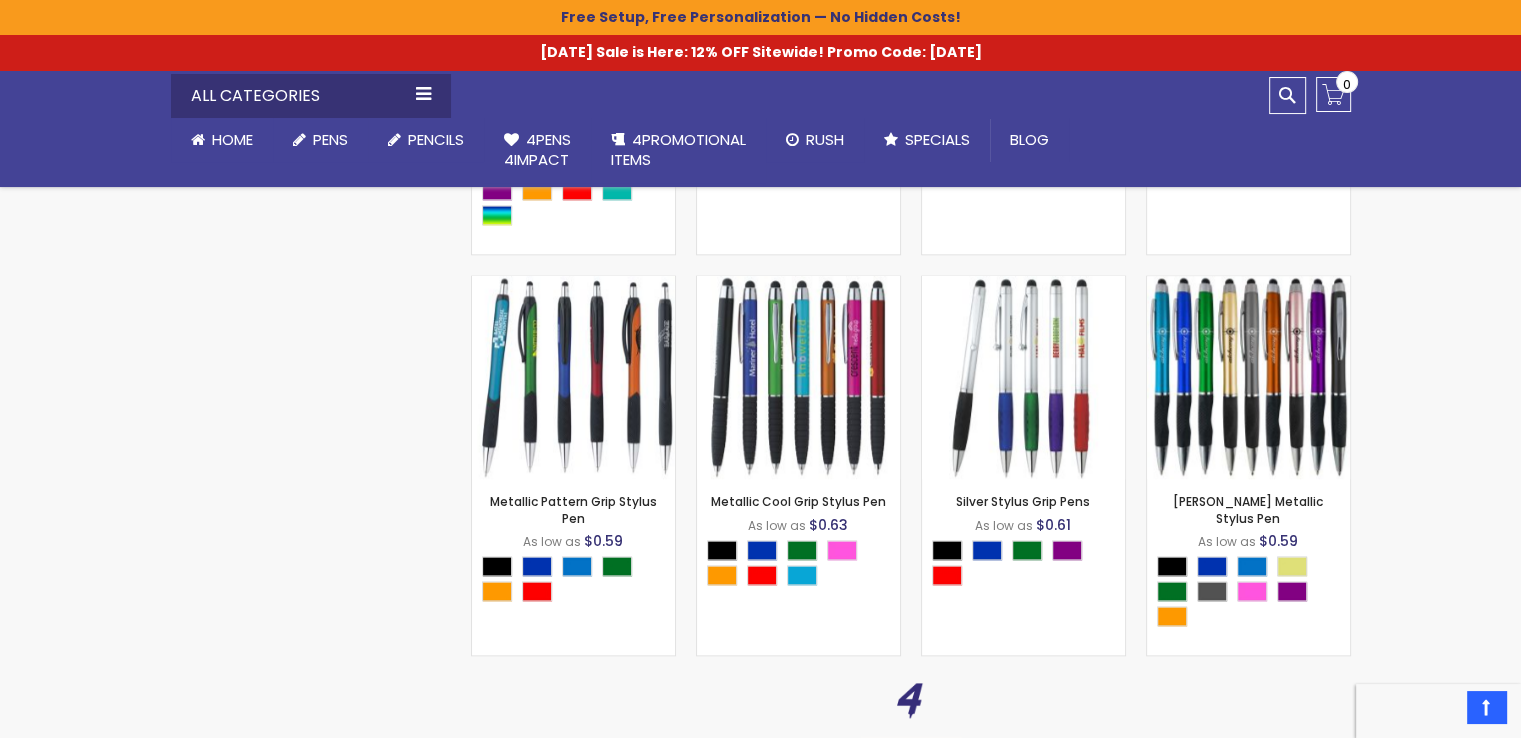 scroll, scrollTop: 2480, scrollLeft: 0, axis: vertical 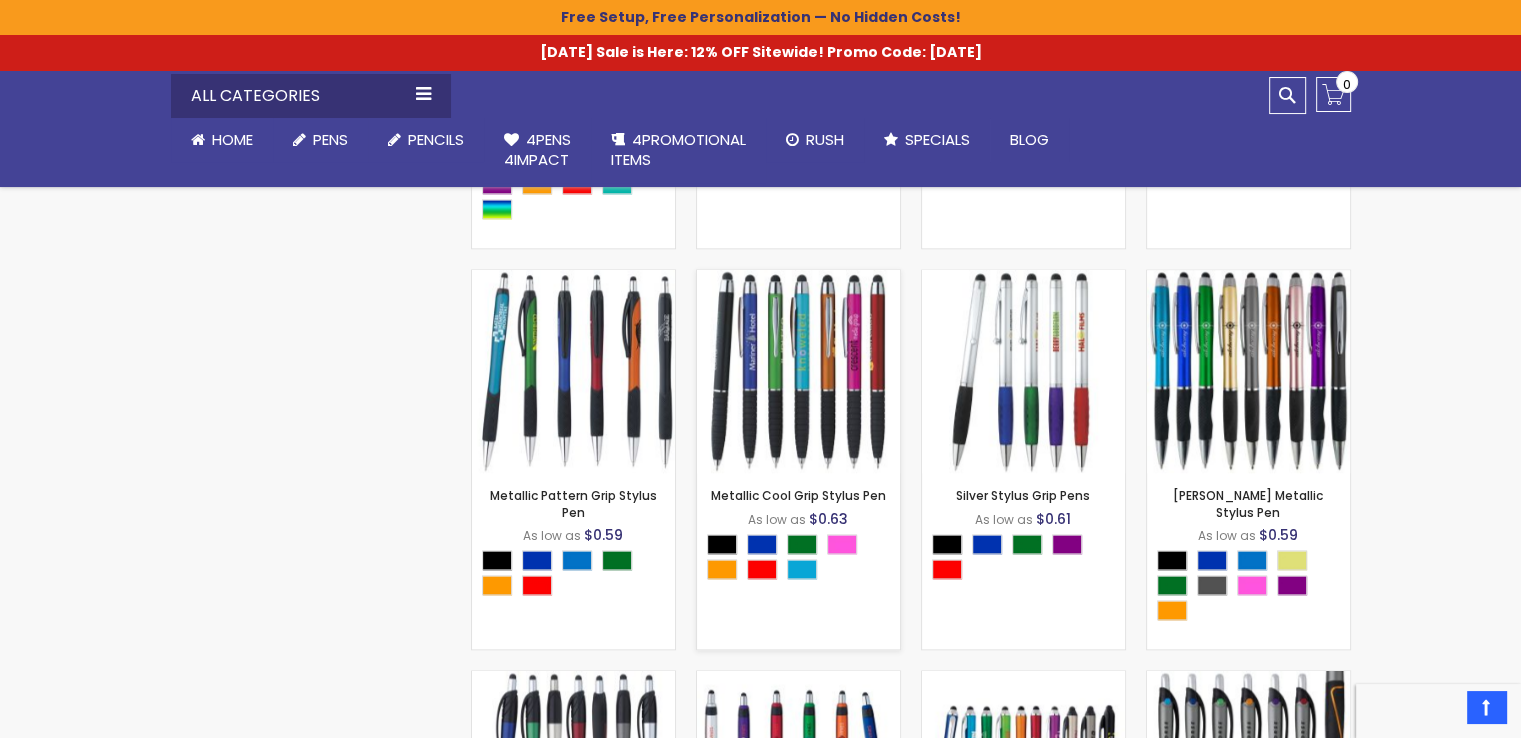 click at bounding box center [798, 371] 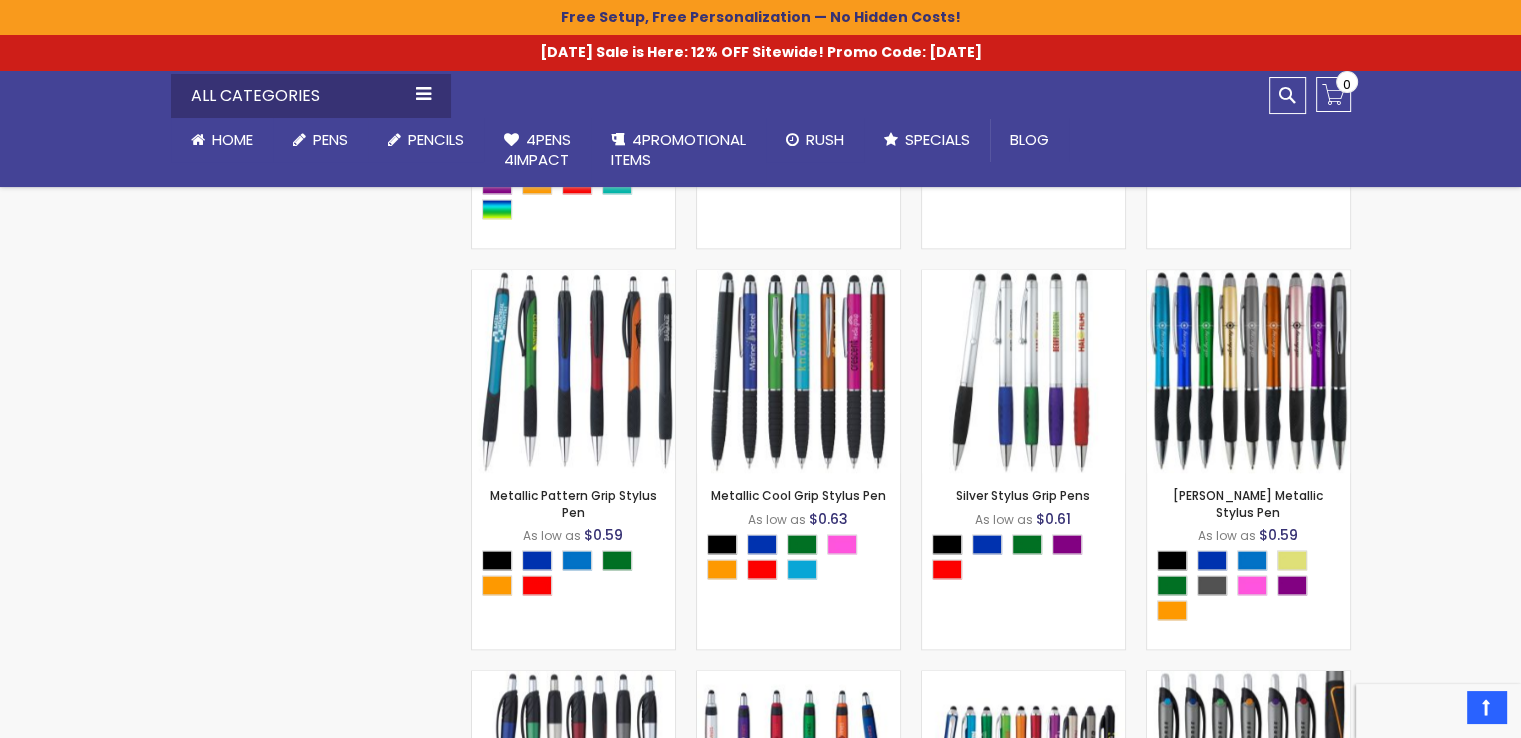 click on "Skip to Content
sample
Wishlist
Sign Out
Sign In
Sign In
Login
Forgot Your Password?
Create an Account
My Account
Toggle Nav
Search
All Categories
Pens" at bounding box center (760, 1113) 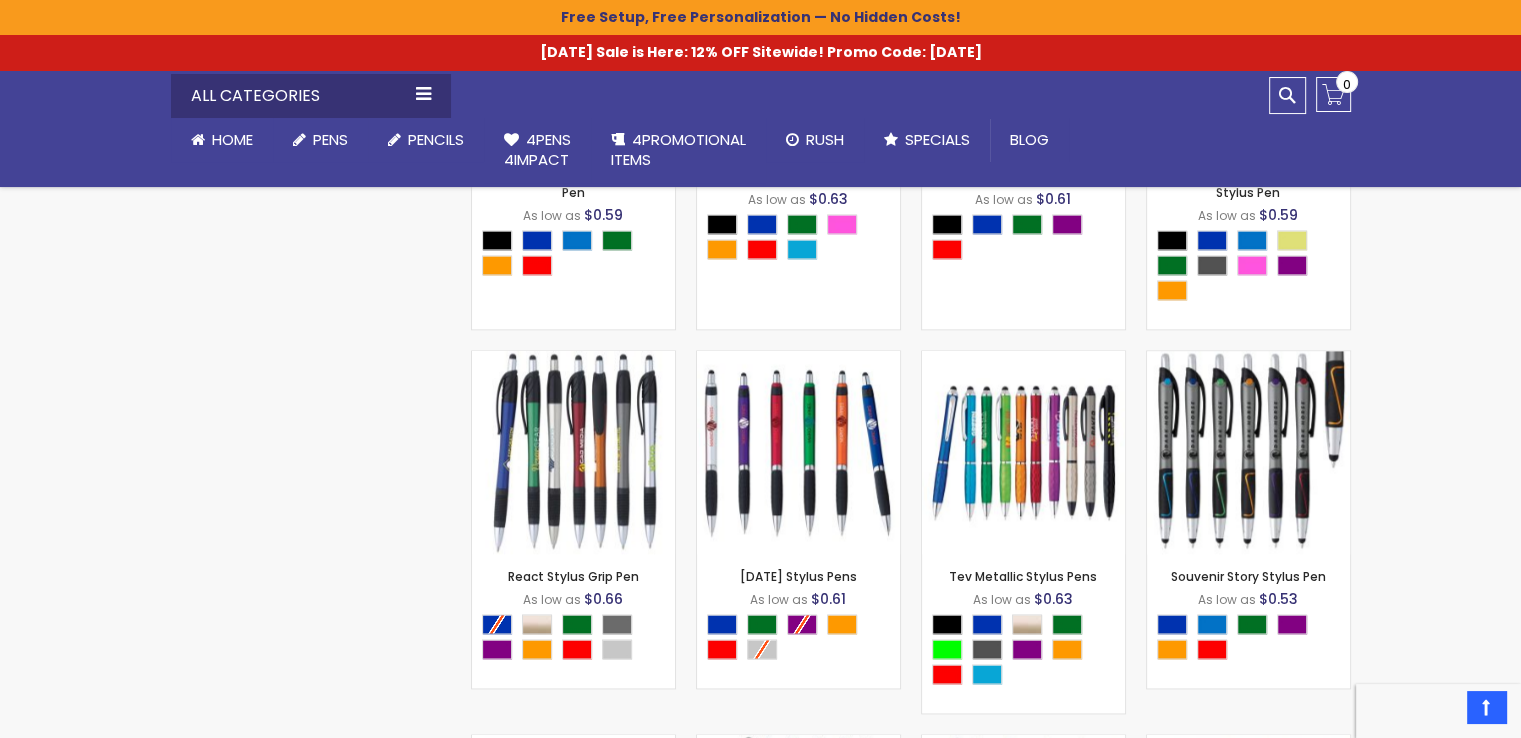 scroll, scrollTop: 2840, scrollLeft: 0, axis: vertical 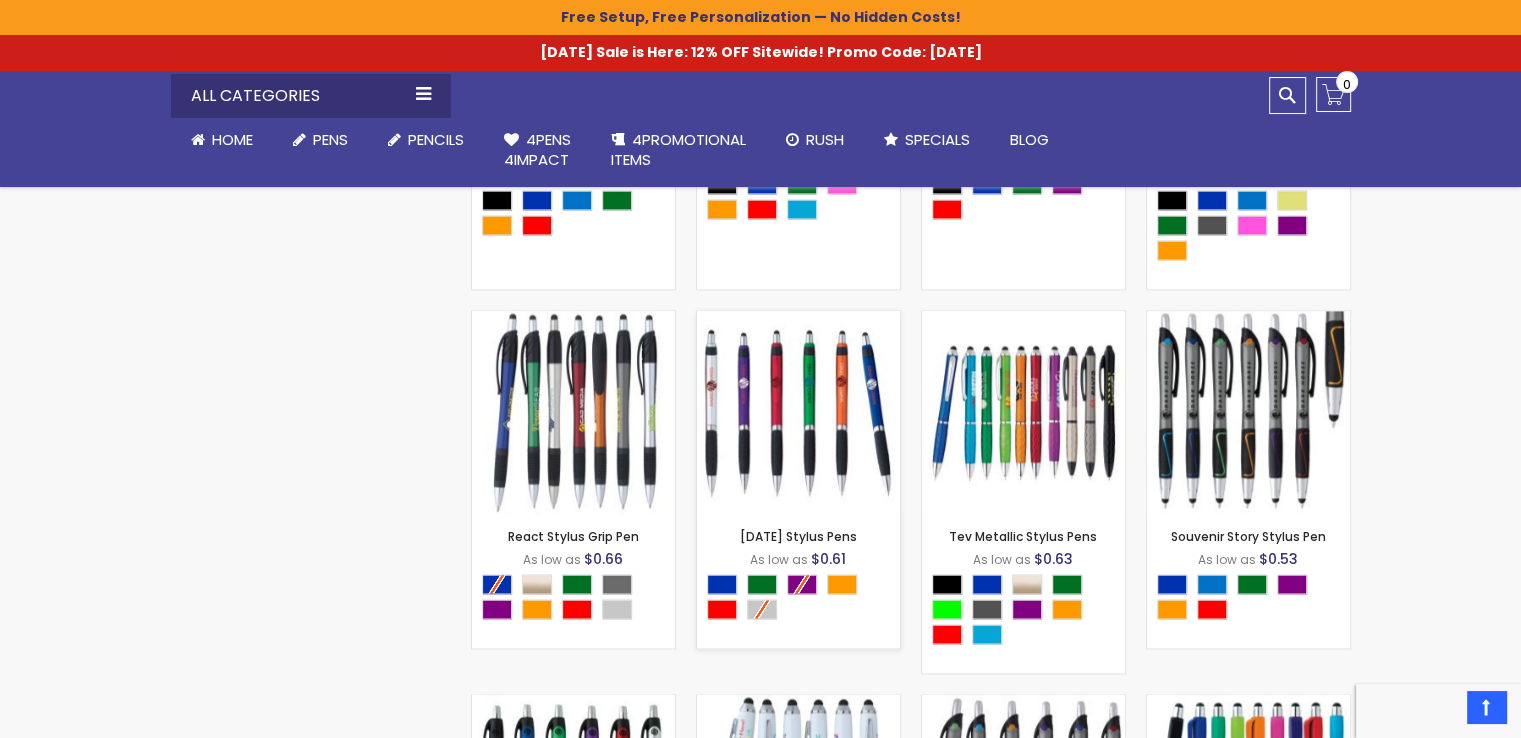 click on "-
***
+
Add to Cart" at bounding box center [798, 481] 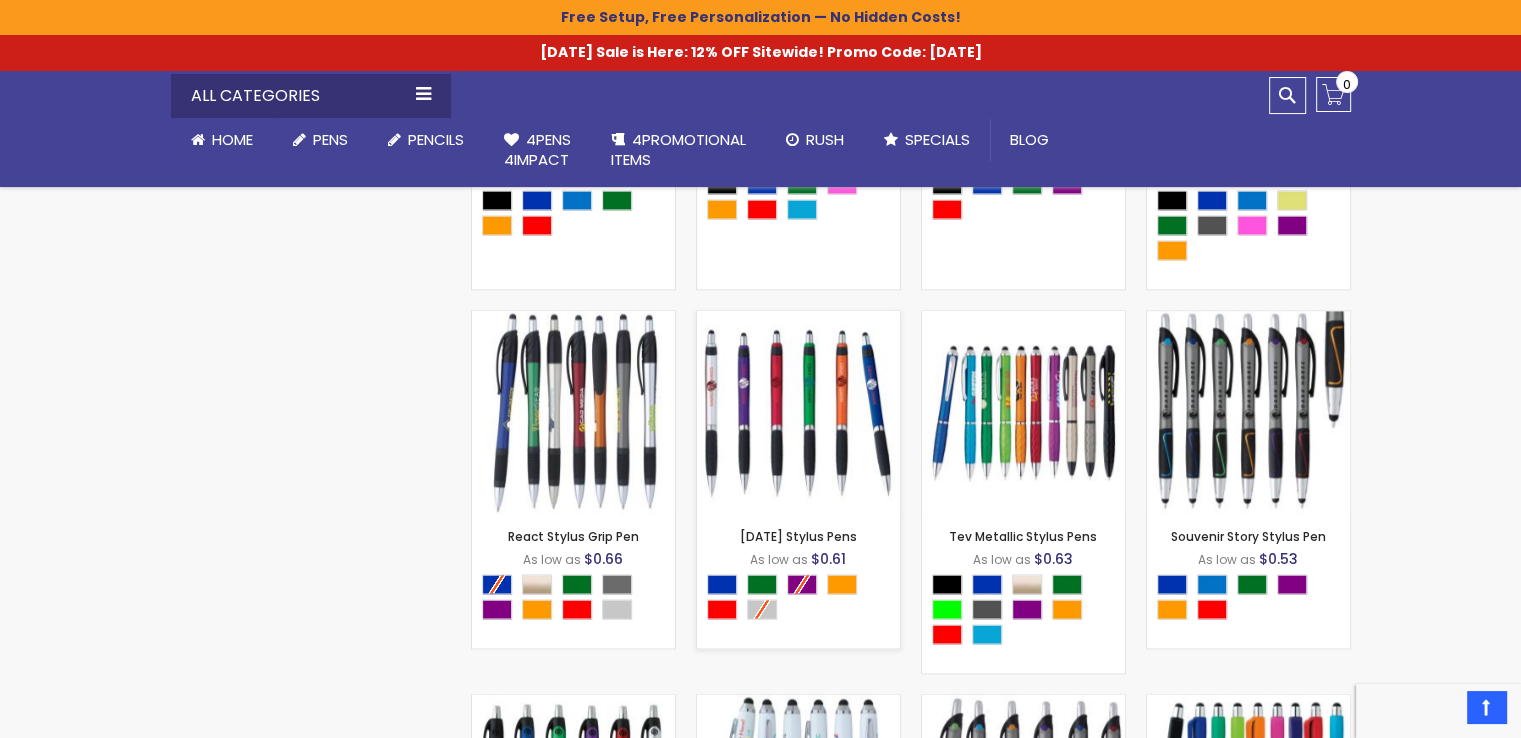 click at bounding box center [798, 412] 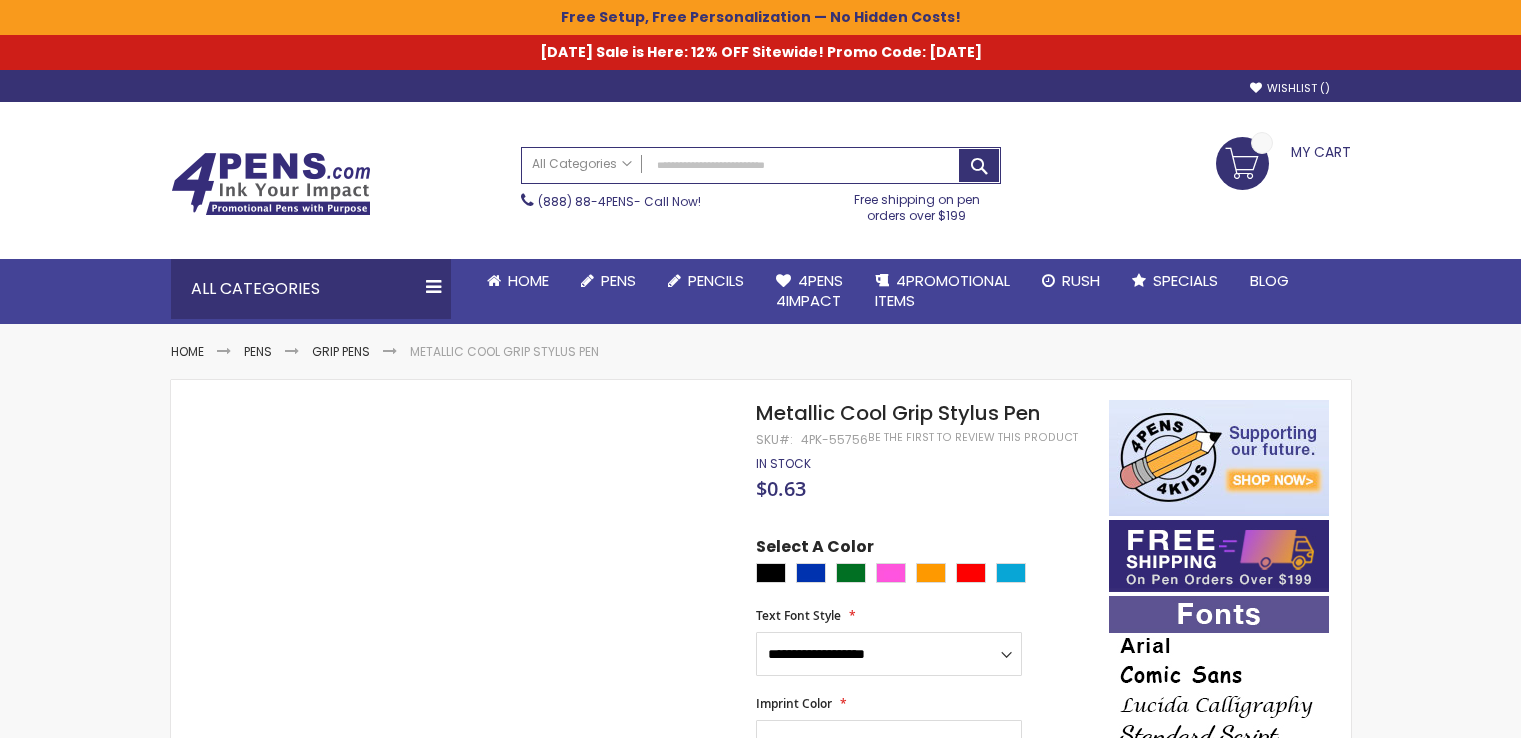 scroll, scrollTop: 0, scrollLeft: 0, axis: both 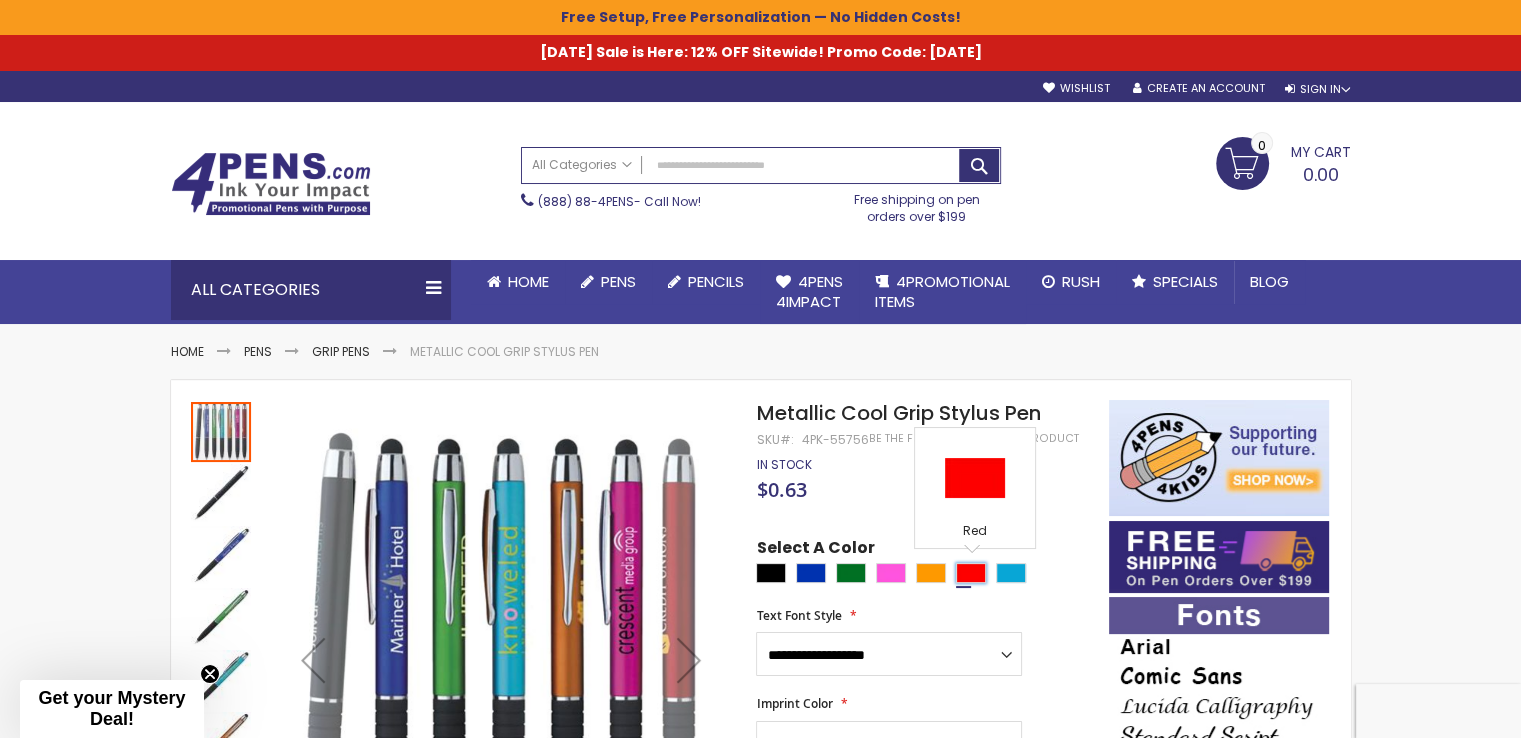 click at bounding box center (971, 573) 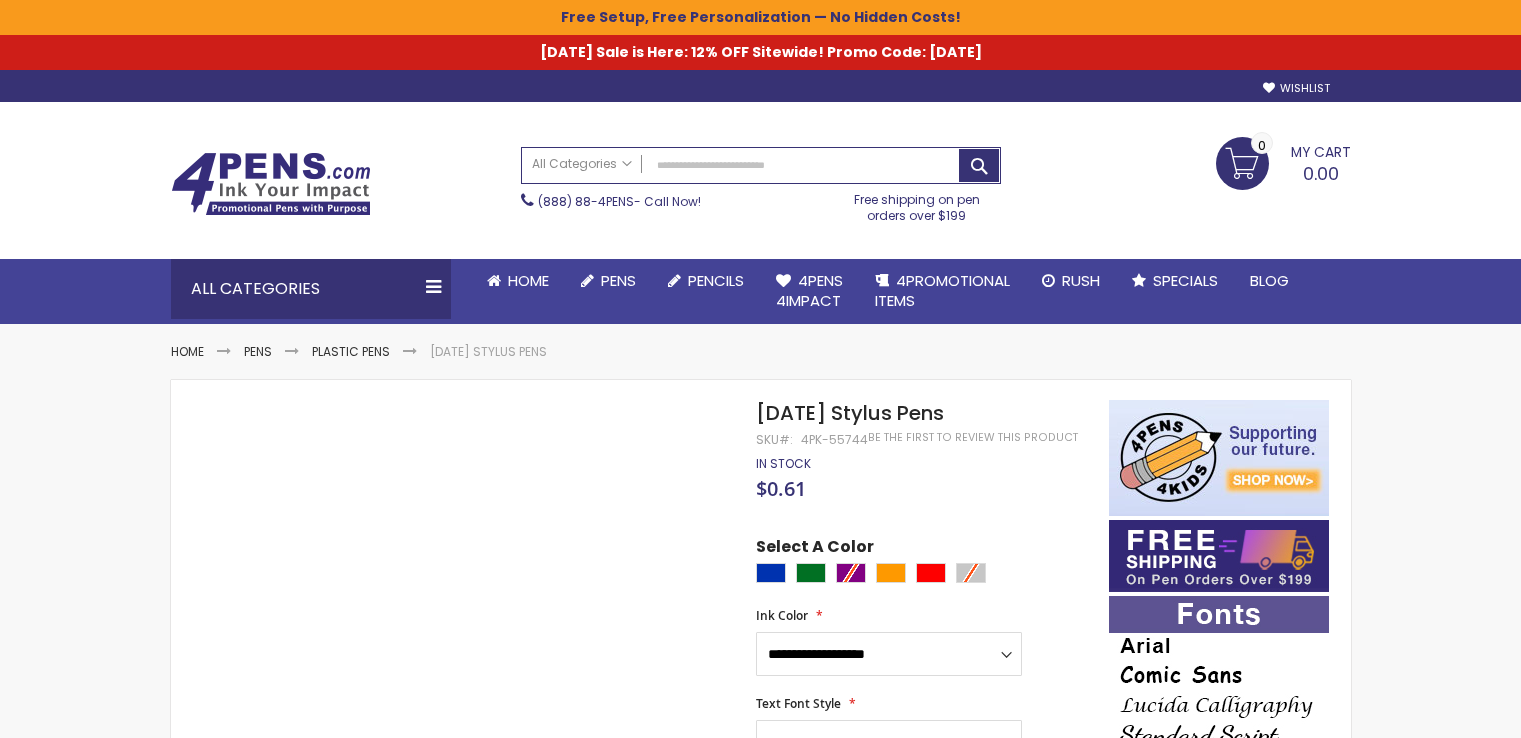 scroll, scrollTop: 0, scrollLeft: 0, axis: both 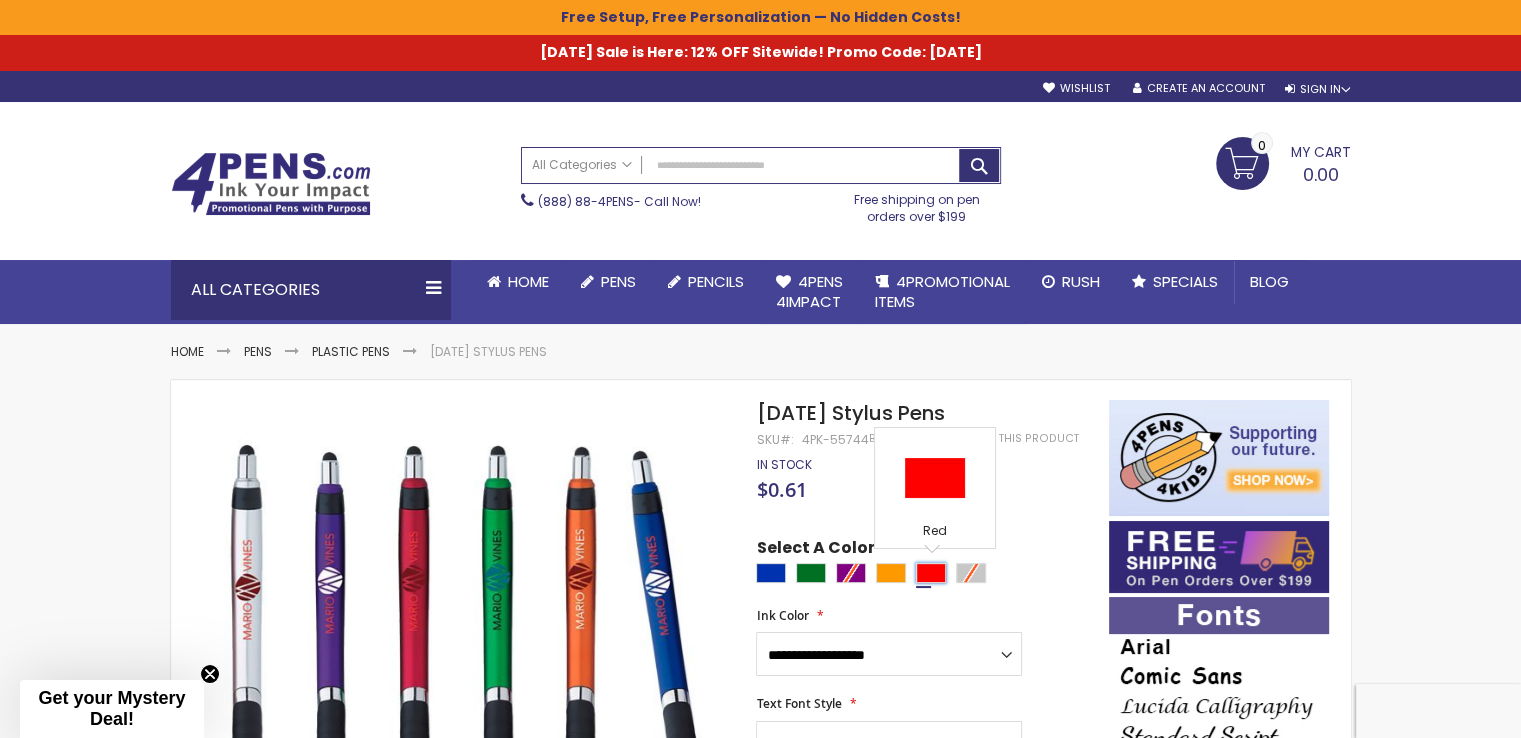 click at bounding box center (931, 573) 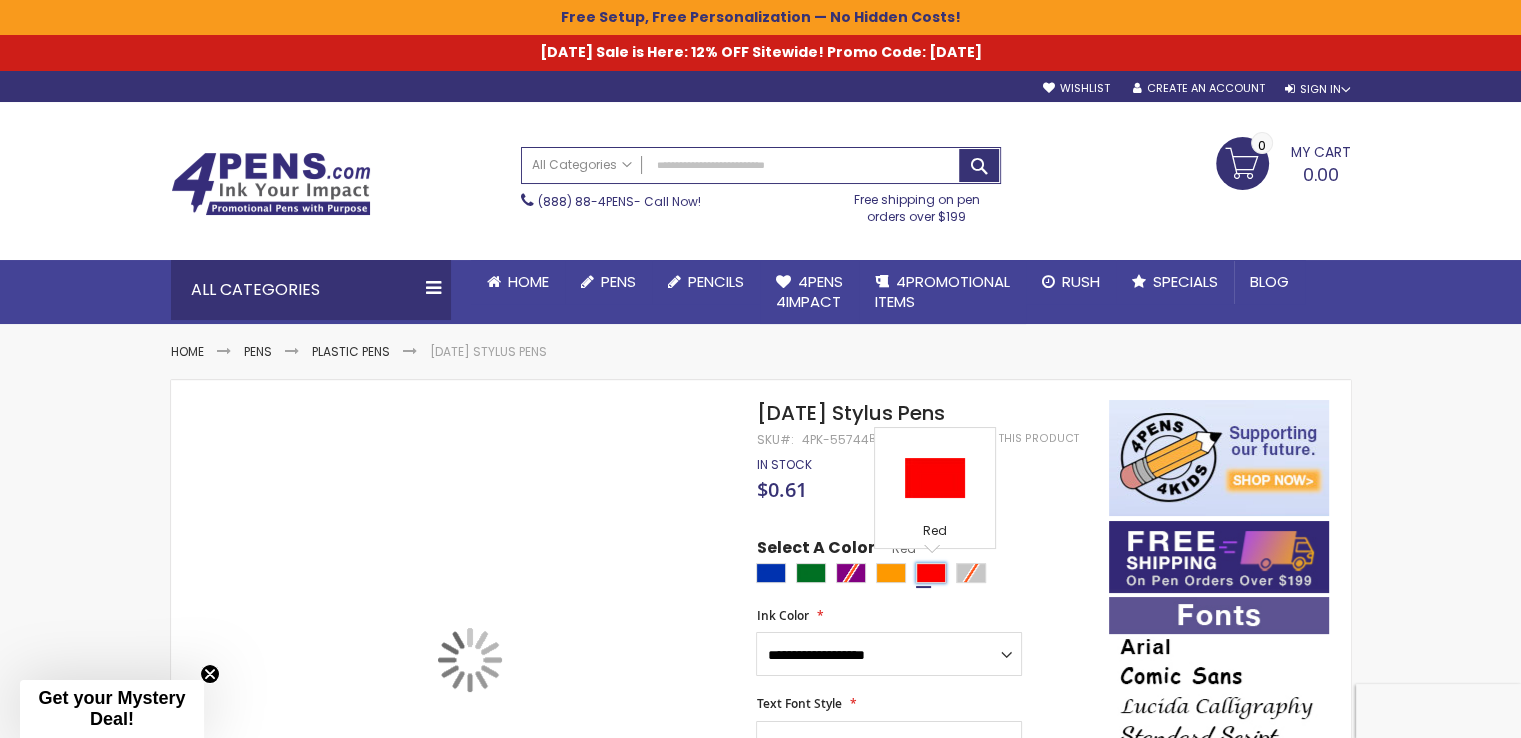 type on "****" 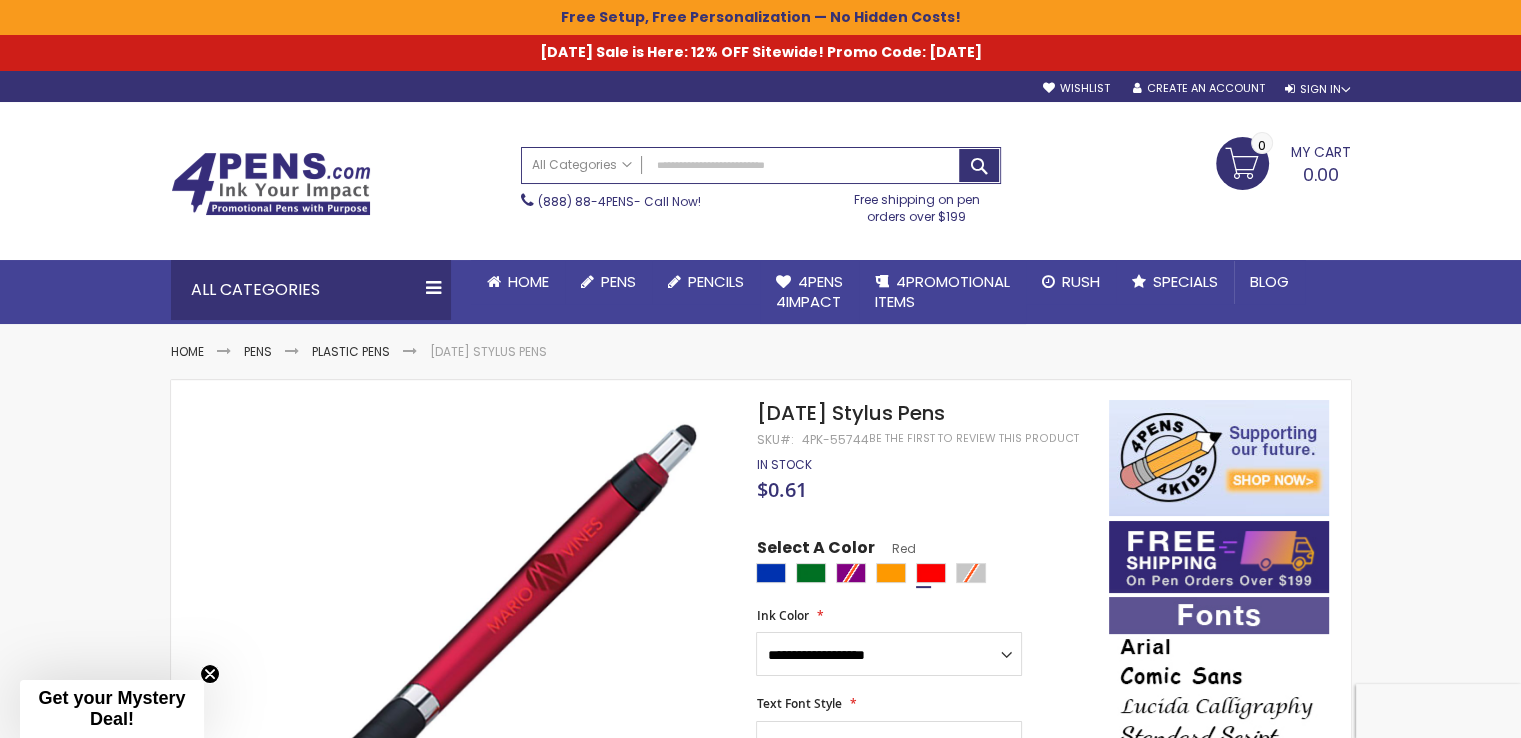 click on "**********" at bounding box center [922, 980] 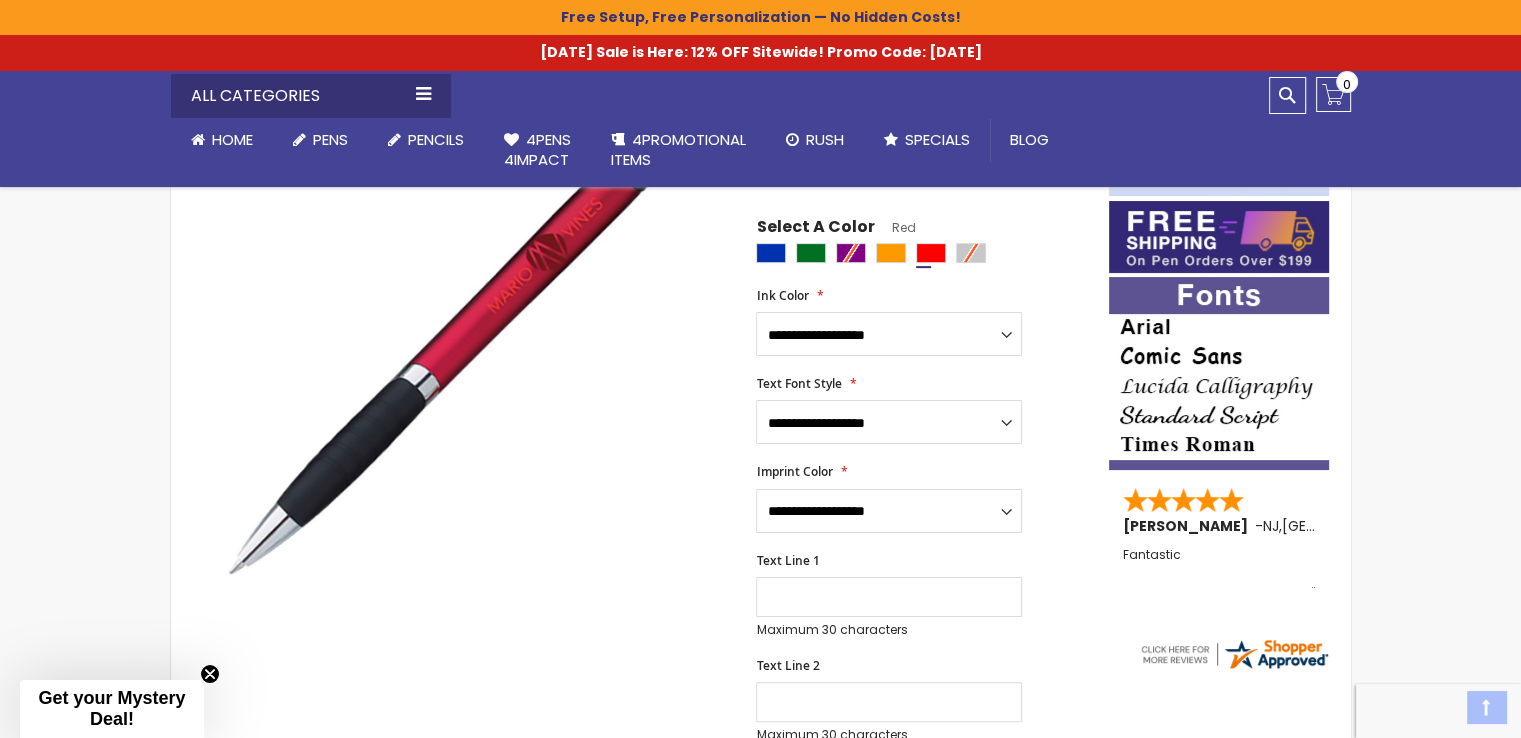scroll, scrollTop: 320, scrollLeft: 0, axis: vertical 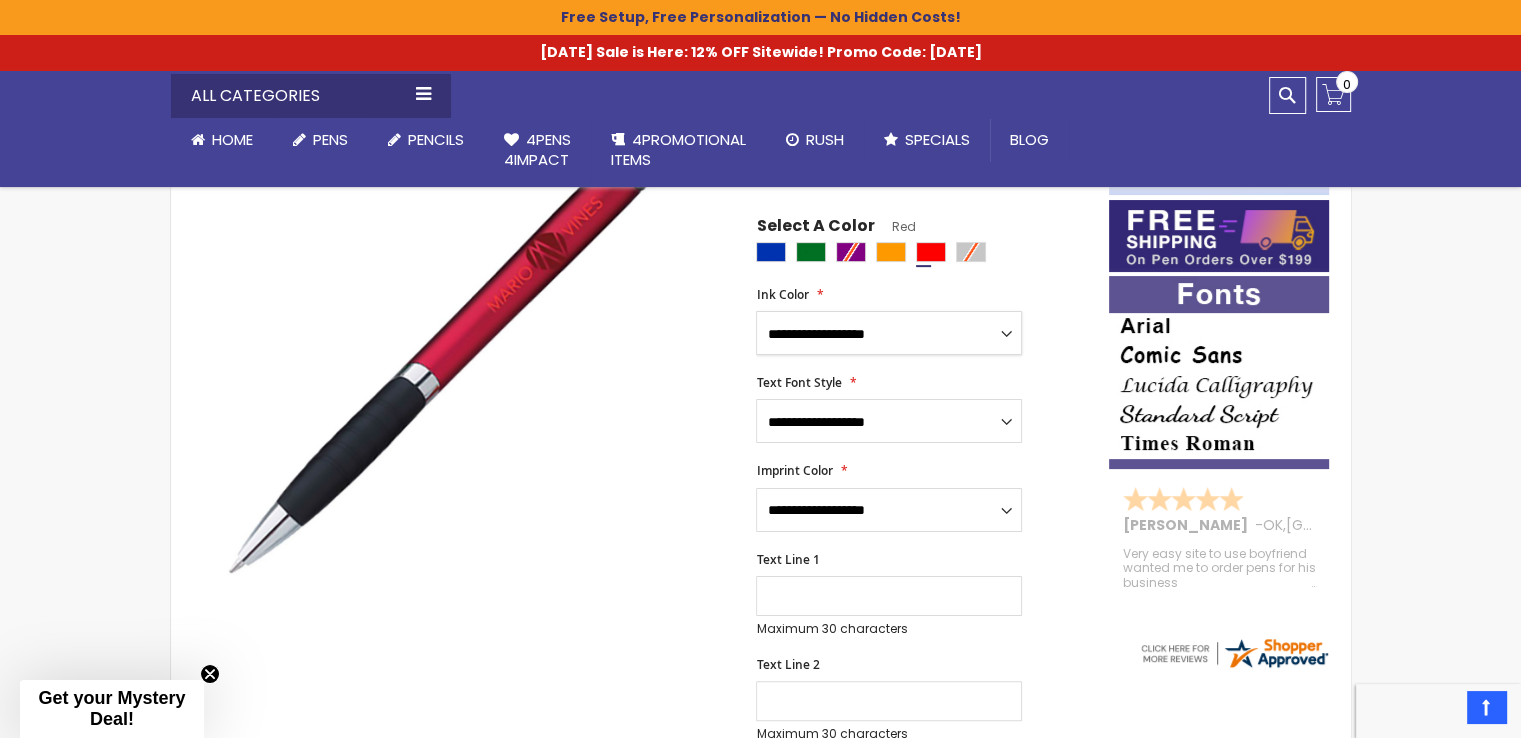 click on "**********" at bounding box center [889, 333] 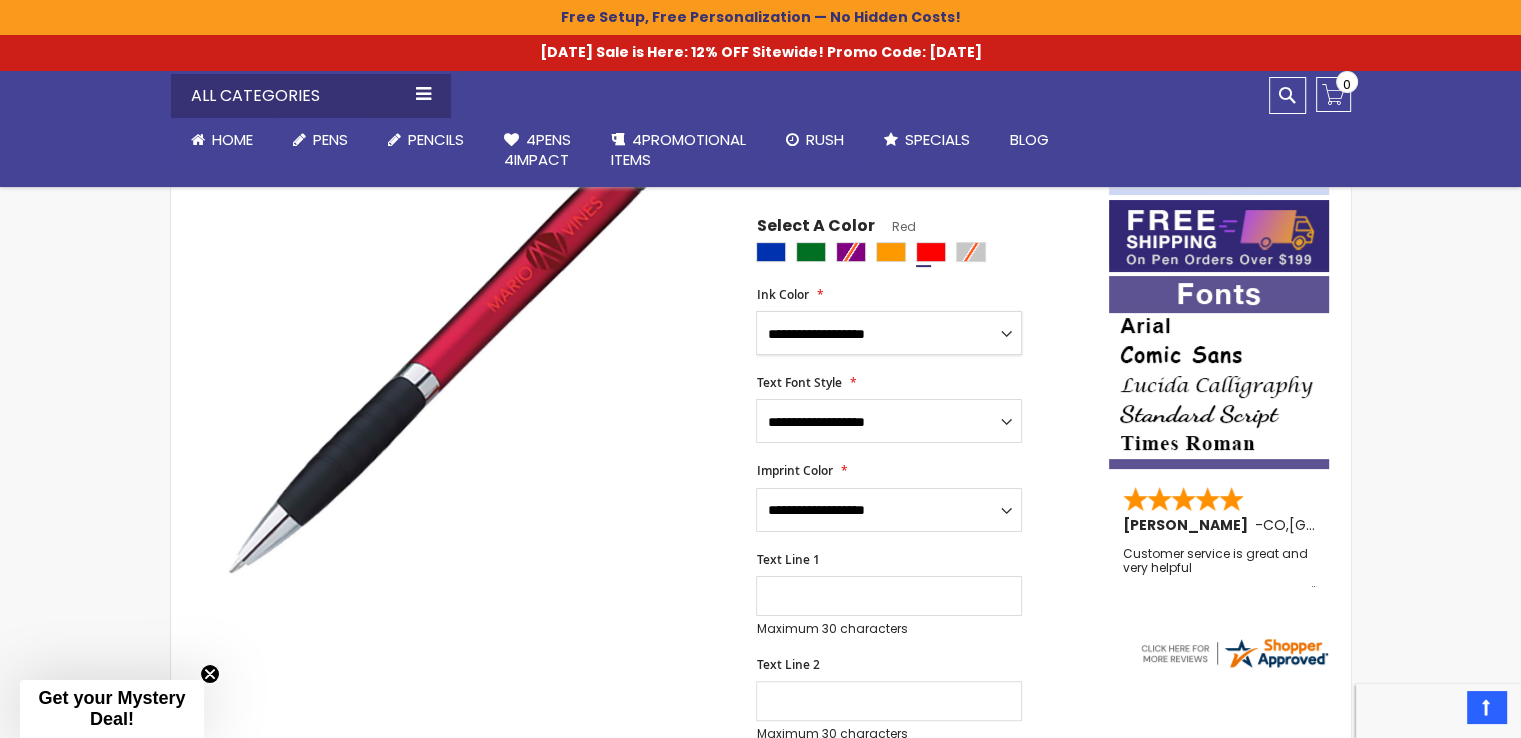 select on "****" 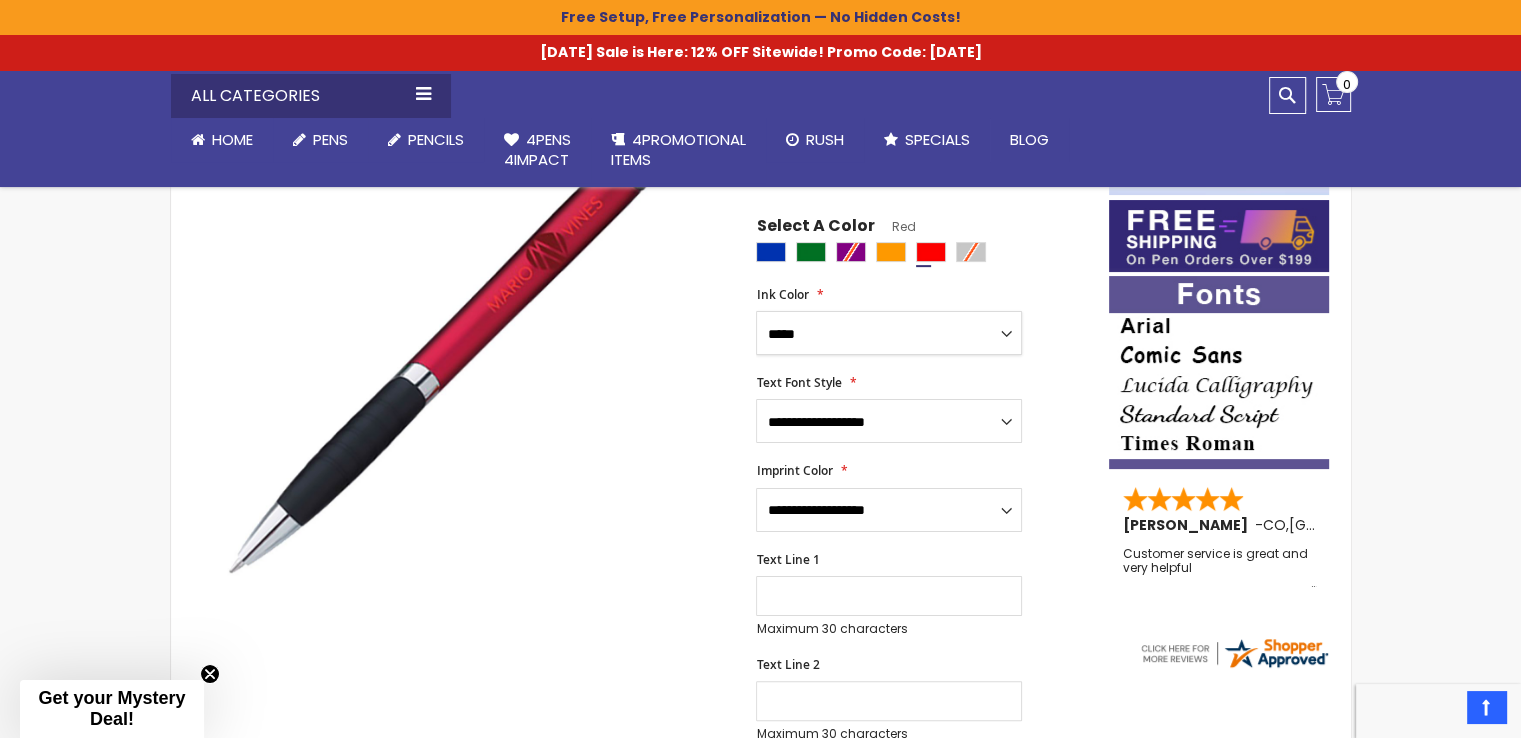 click on "**********" at bounding box center (889, 333) 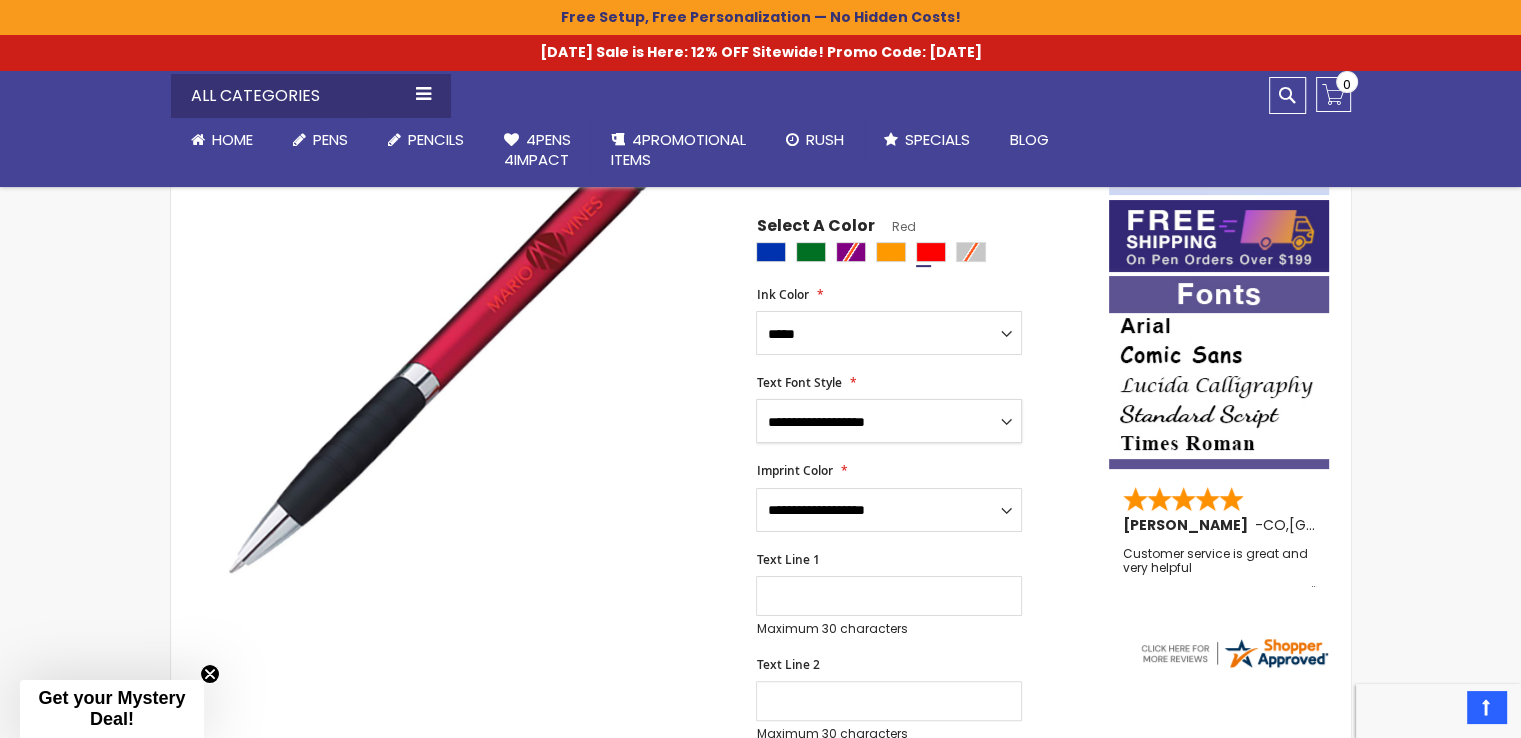 click on "**********" at bounding box center [889, 421] 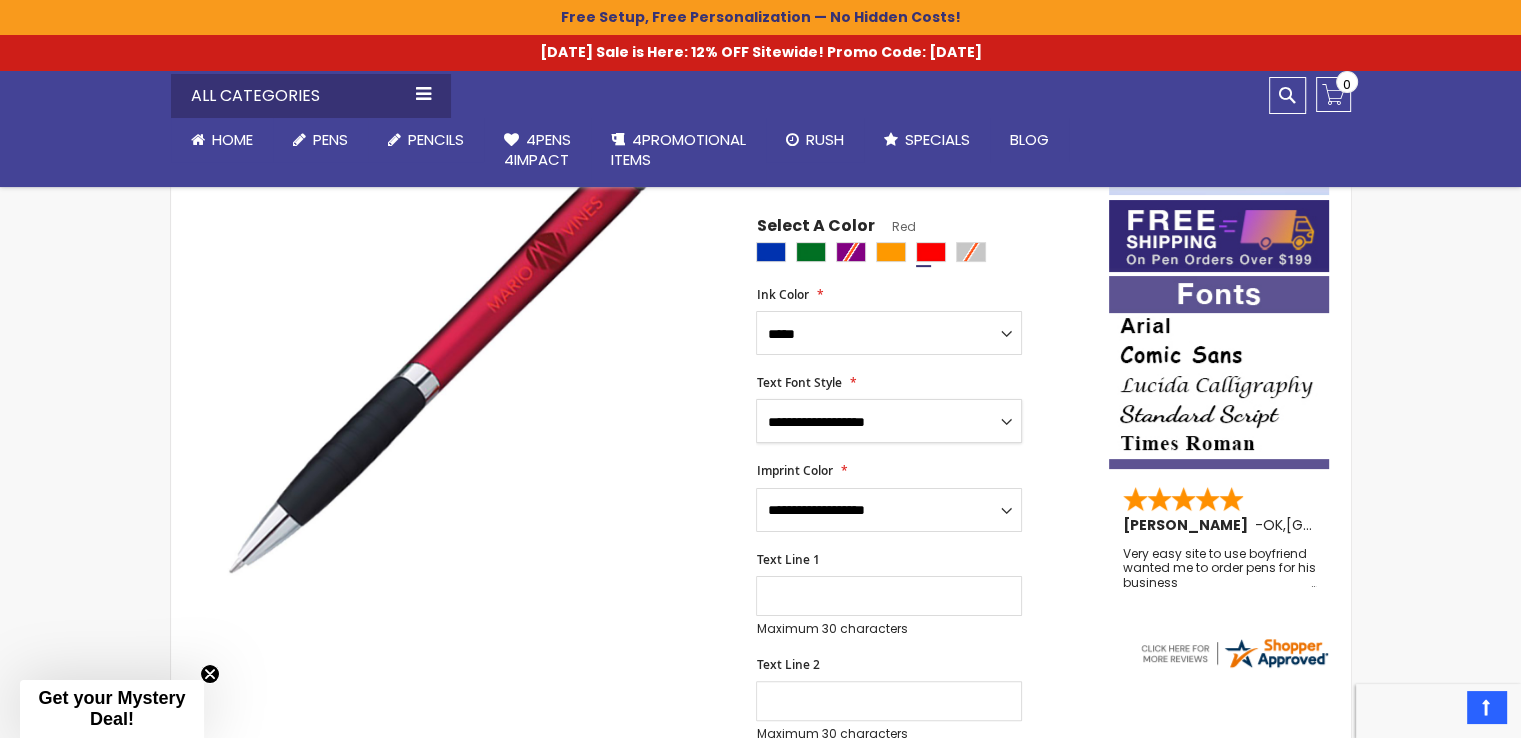 drag, startPoint x: 864, startPoint y: 432, endPoint x: 772, endPoint y: 517, distance: 125.25574 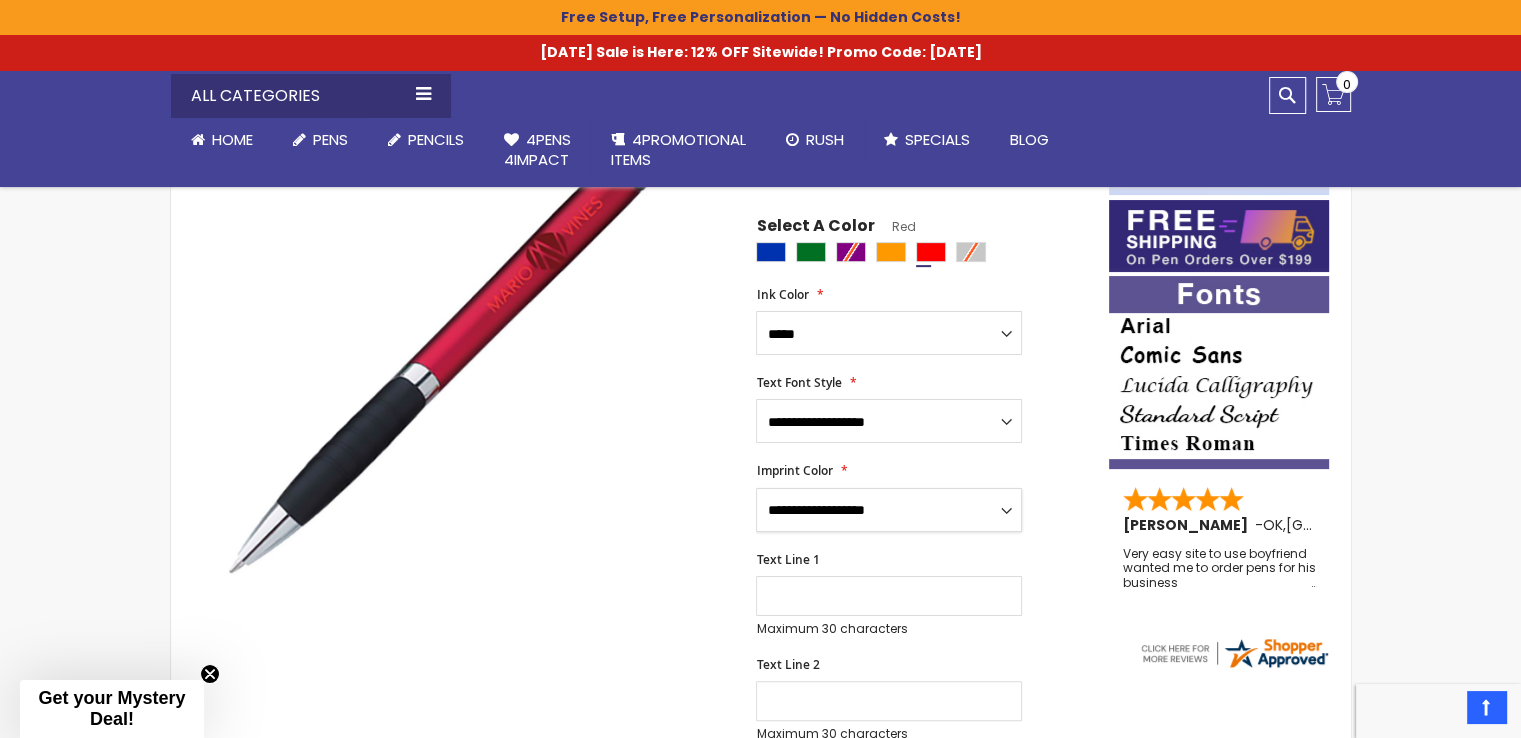 click on "**********" at bounding box center (889, 510) 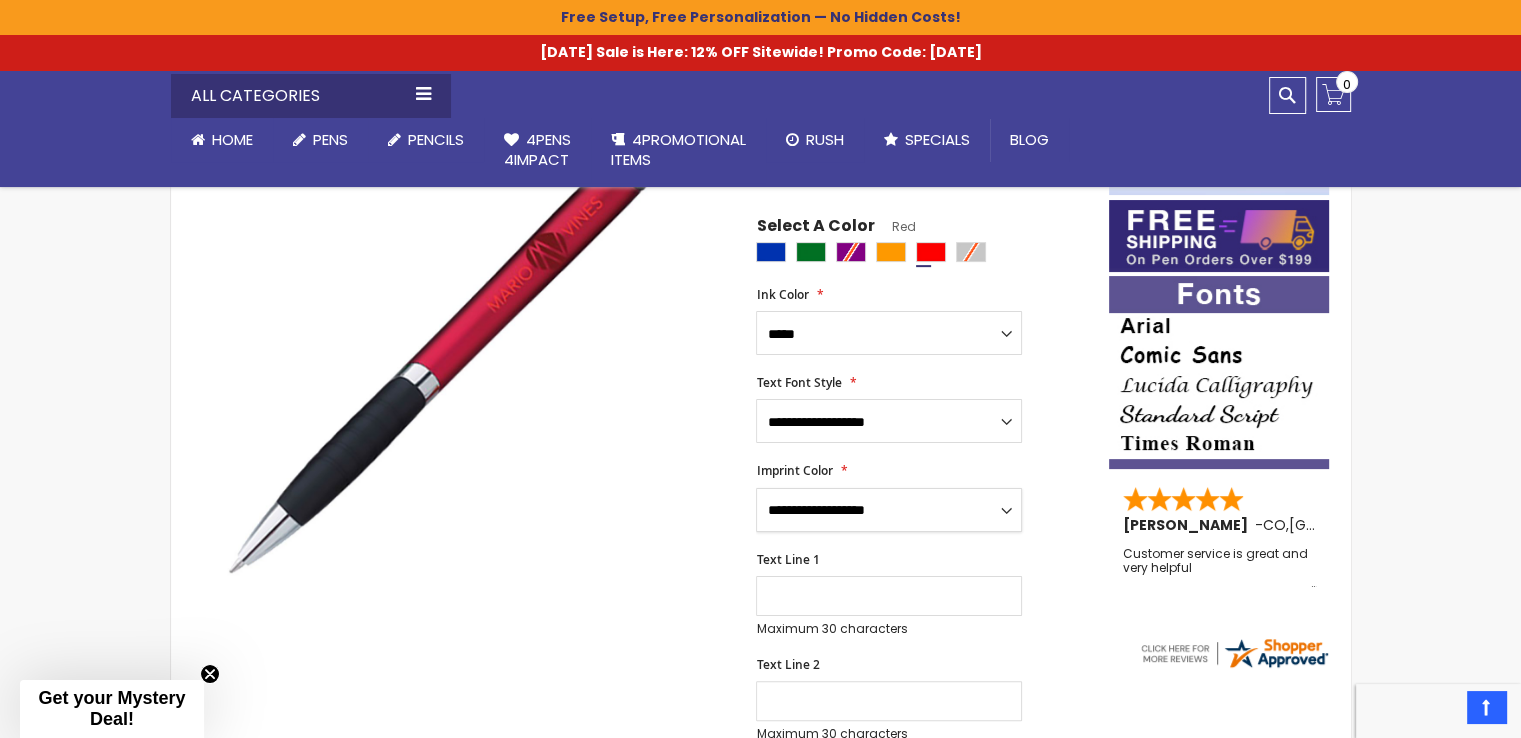 select on "****" 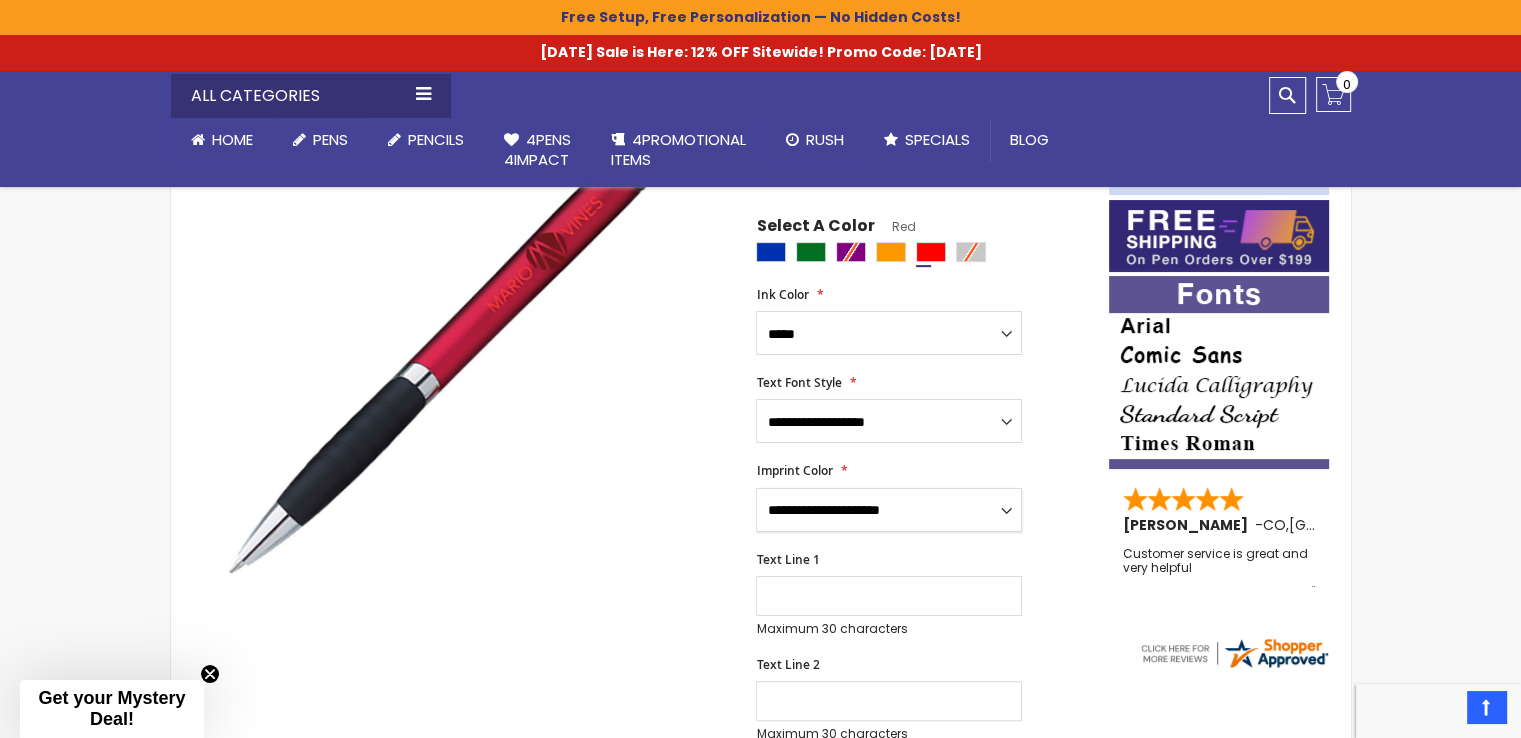 click on "**********" at bounding box center [889, 510] 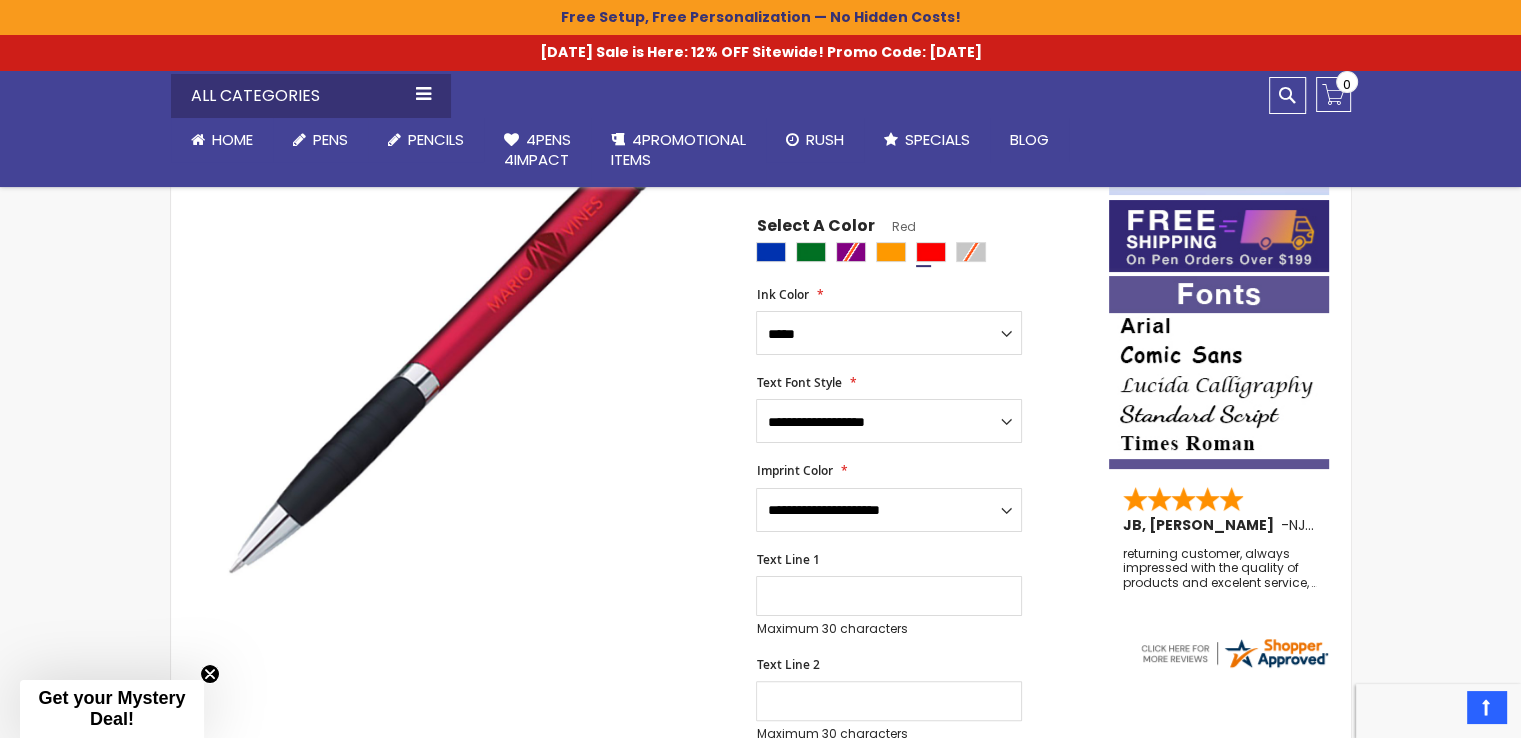click on "Skip to the end of the images gallery
Skip to the beginning of the images gallery
Epiphany Stylus Pens
SKU
4PK-55744
Be the first to review this product
In stock
Only  %1  left
$0.61" at bounding box center (640, 924) 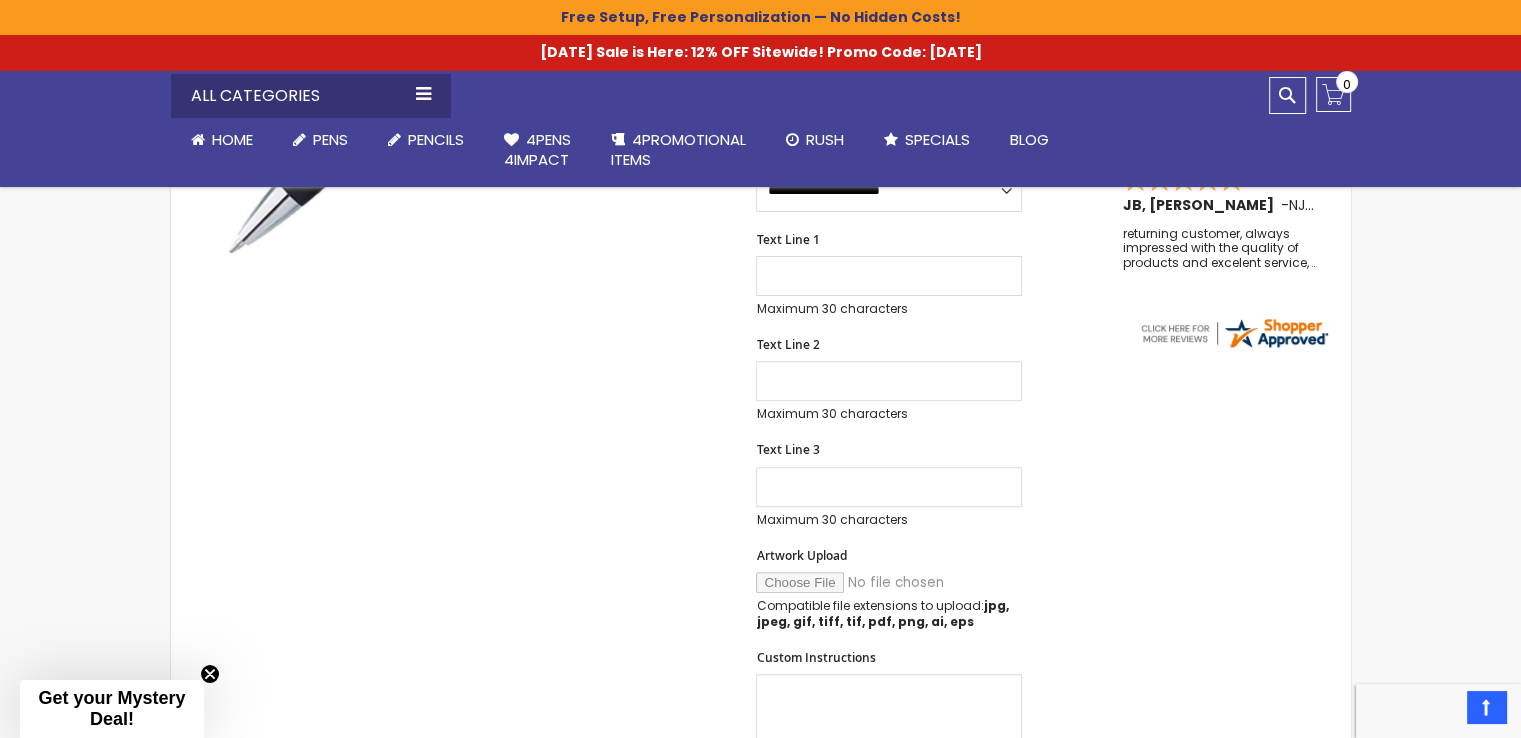 scroll, scrollTop: 680, scrollLeft: 0, axis: vertical 